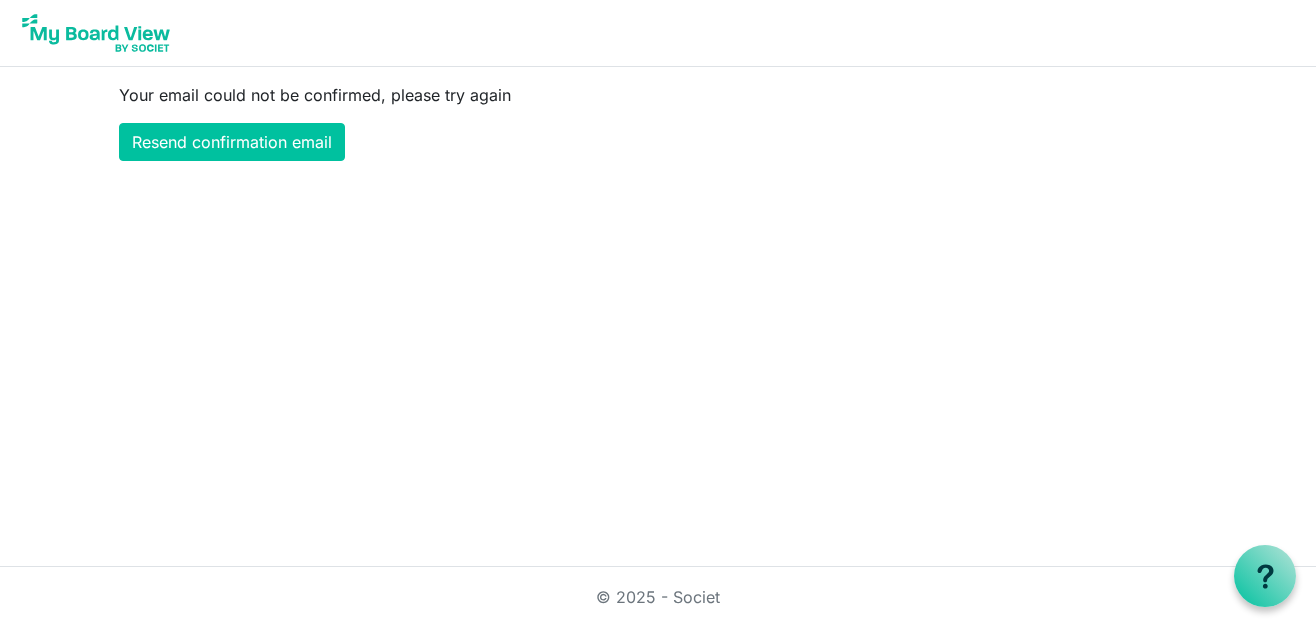 scroll, scrollTop: 0, scrollLeft: 0, axis: both 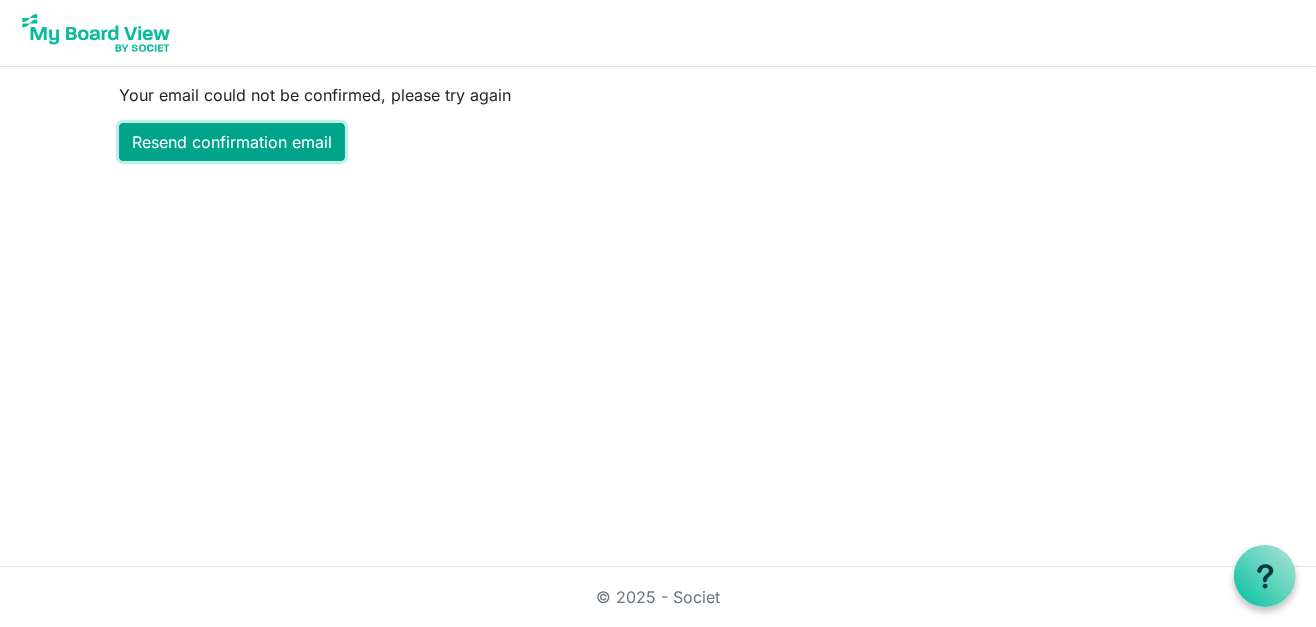 click on "Resend confirmation email" at bounding box center [232, 142] 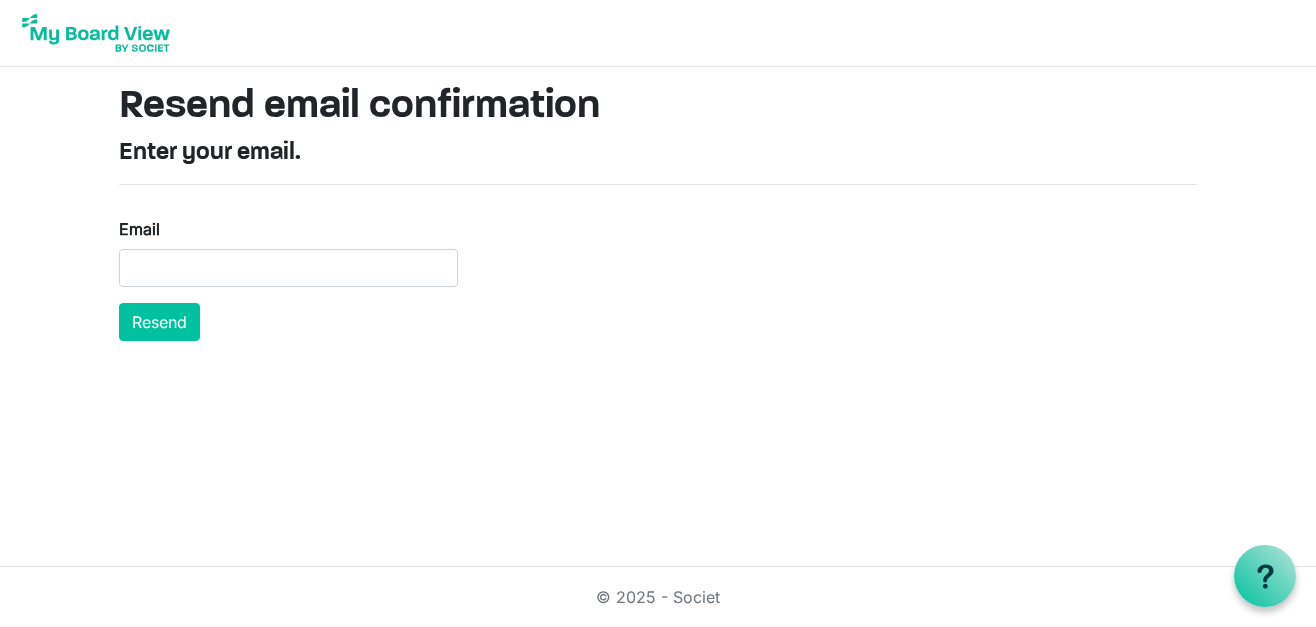 scroll, scrollTop: 0, scrollLeft: 0, axis: both 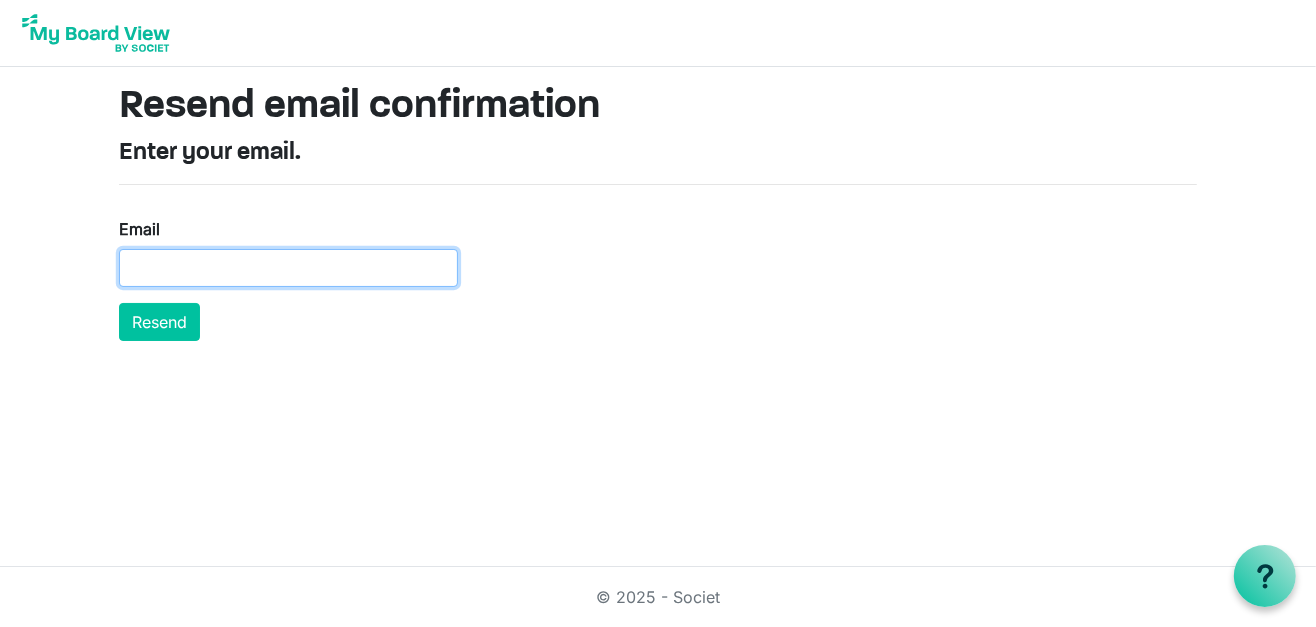 drag, startPoint x: 158, startPoint y: 267, endPoint x: 212, endPoint y: 274, distance: 54.451813 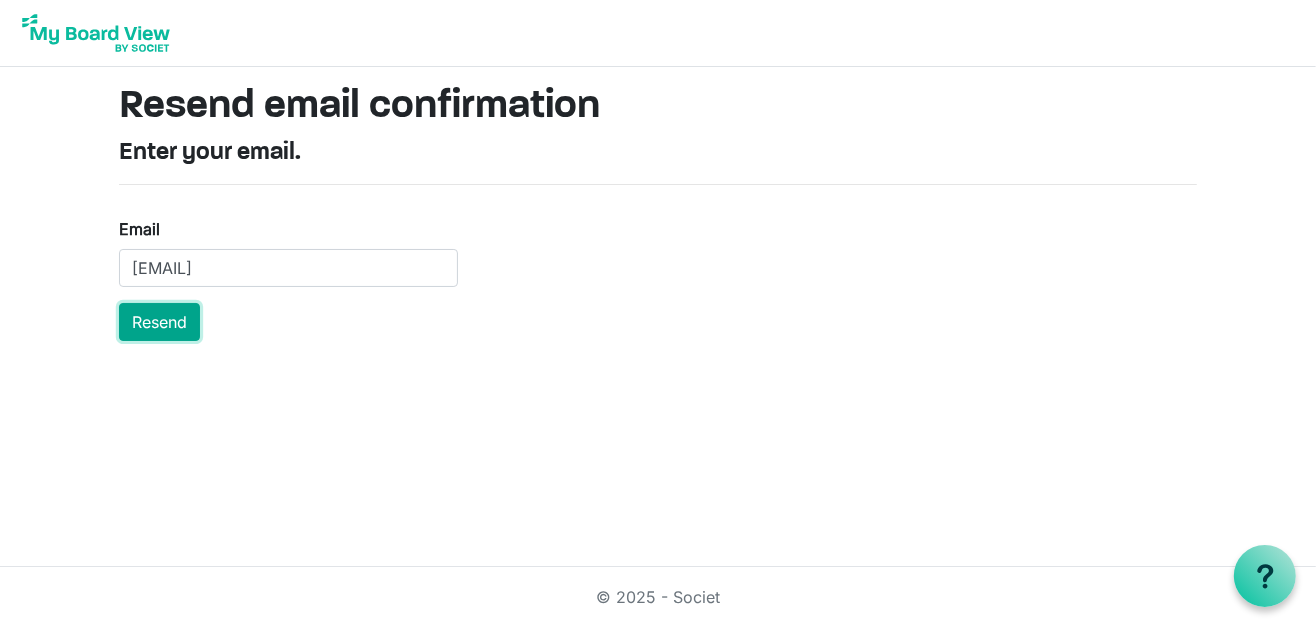 click on "Resend" at bounding box center (159, 322) 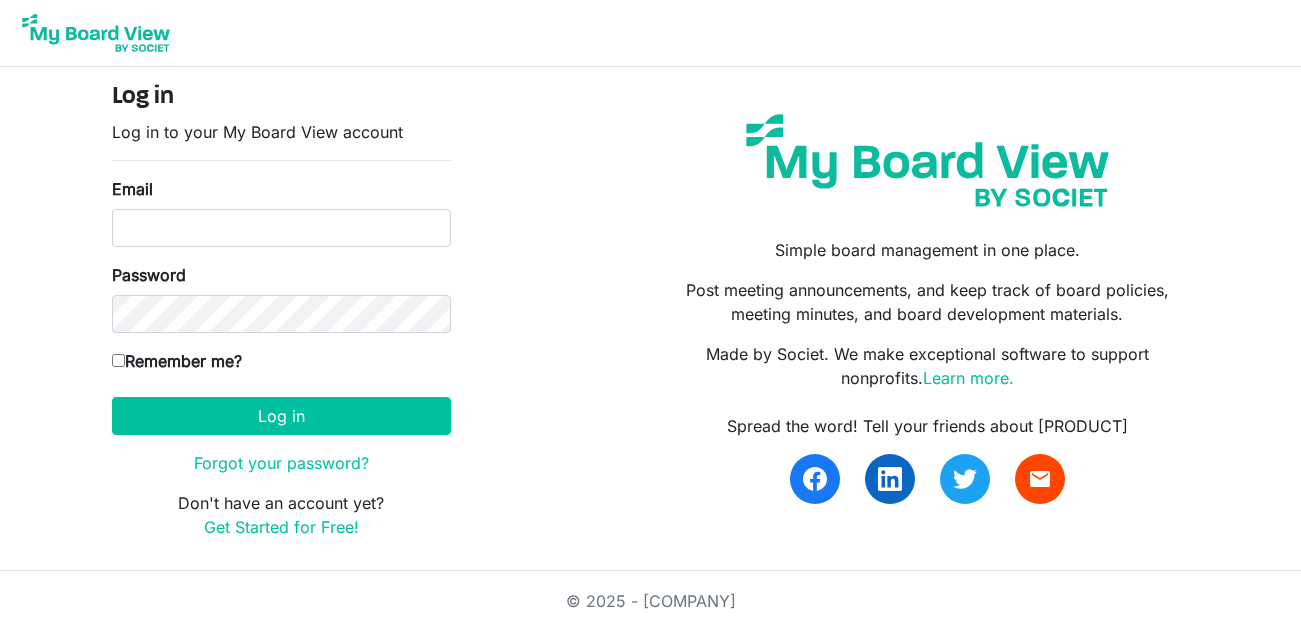 scroll, scrollTop: 0, scrollLeft: 0, axis: both 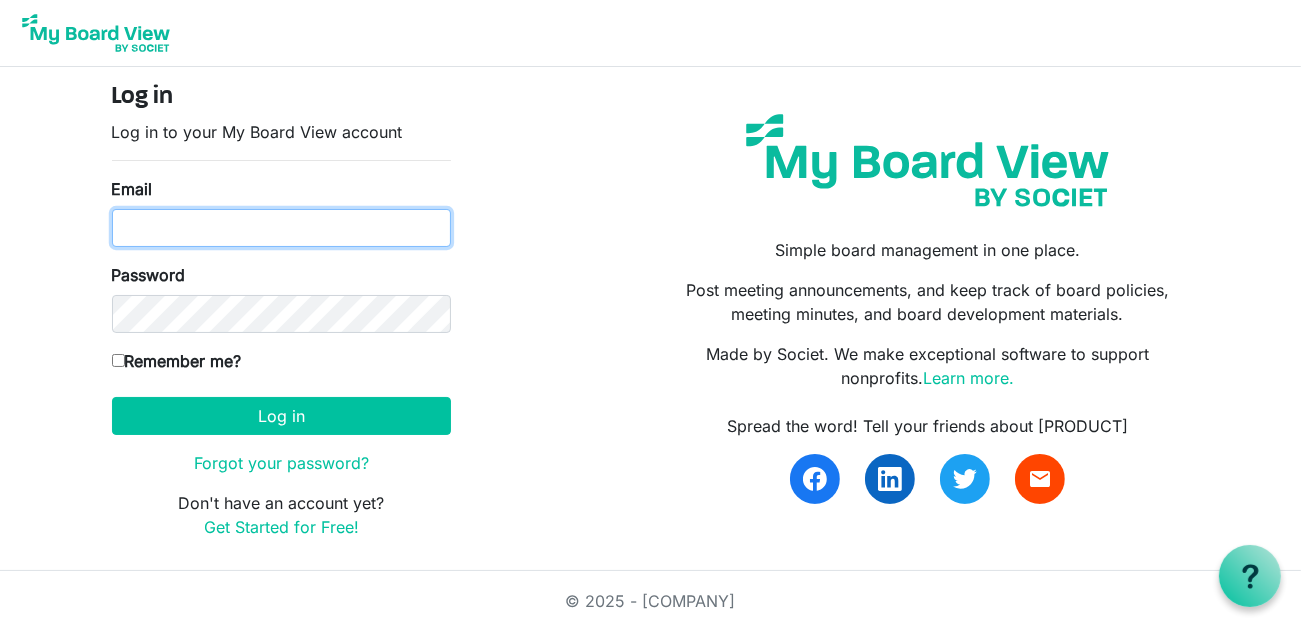 type on "smithb@adorers.org" 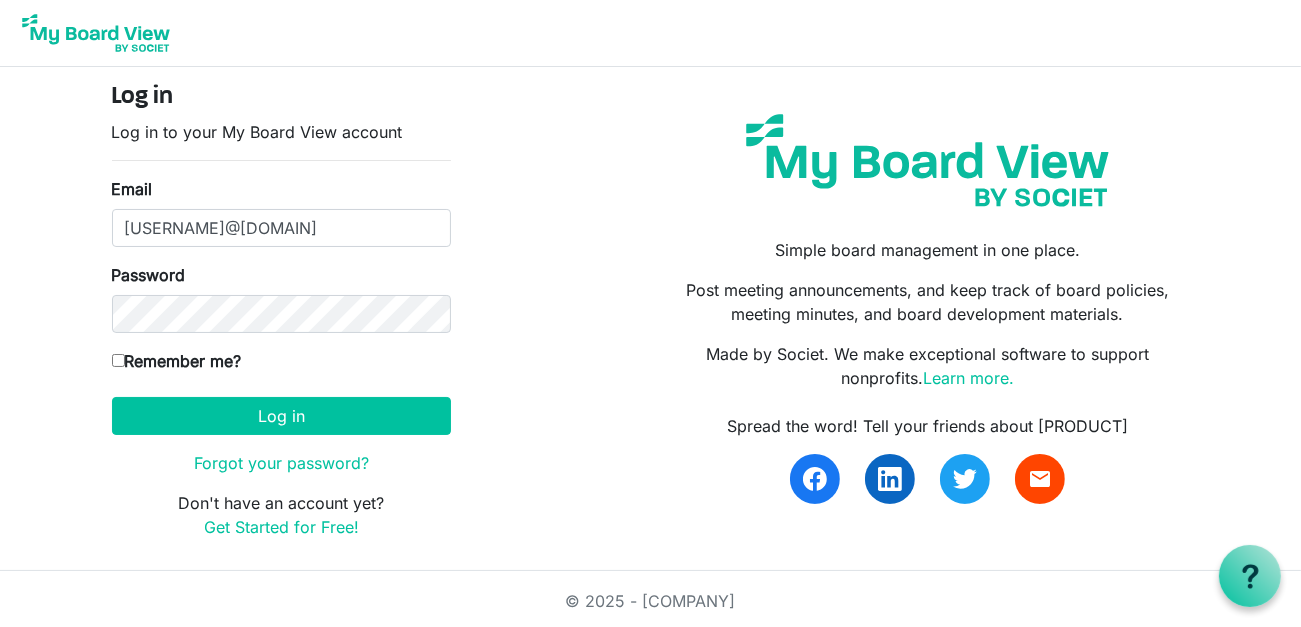 click on "Remember me?" at bounding box center [118, 360] 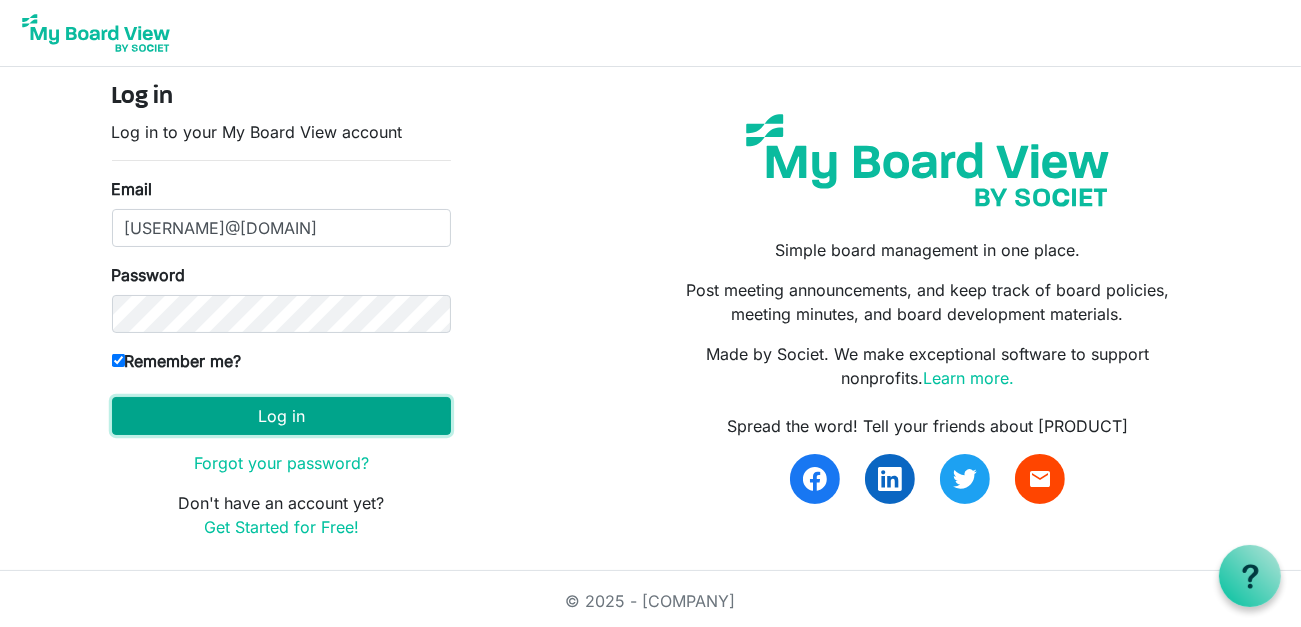 click on "Log in" at bounding box center (281, 416) 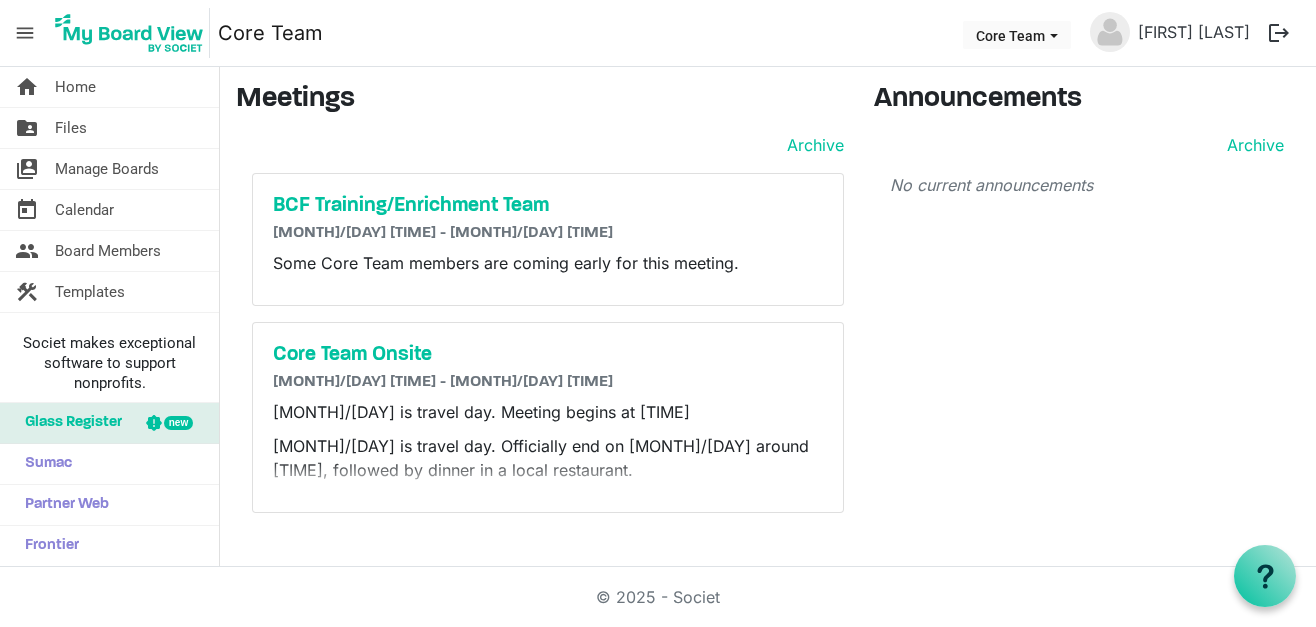 scroll, scrollTop: 0, scrollLeft: 0, axis: both 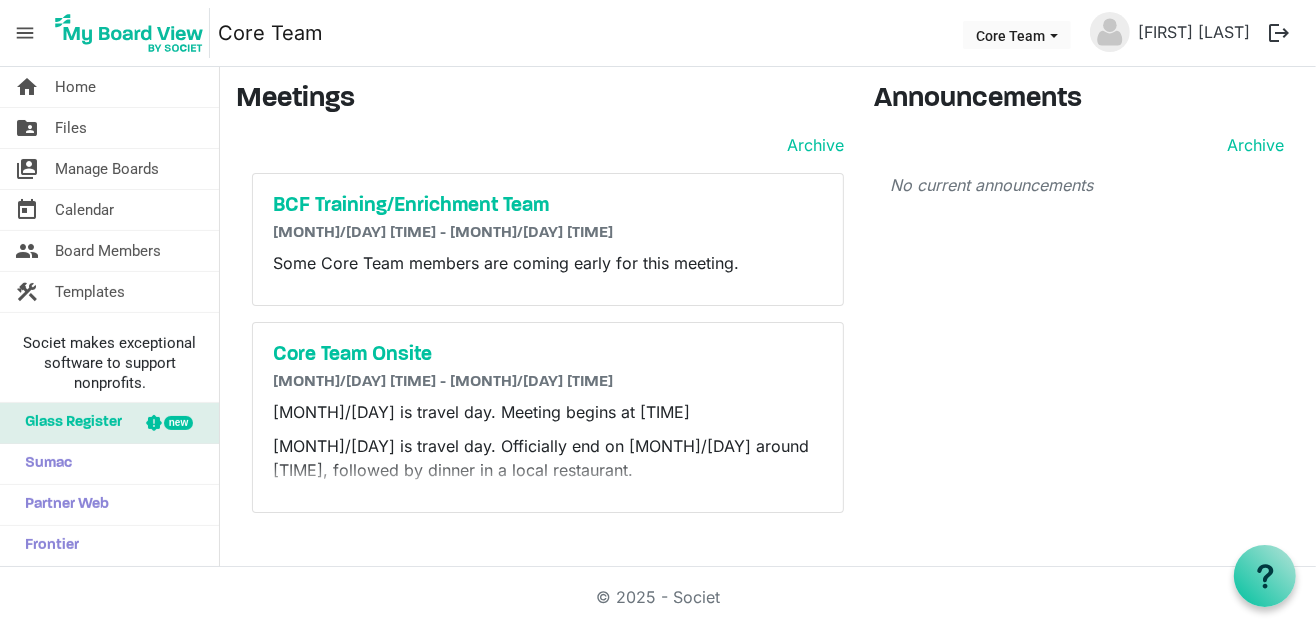 click on "new" at bounding box center [178, 423] 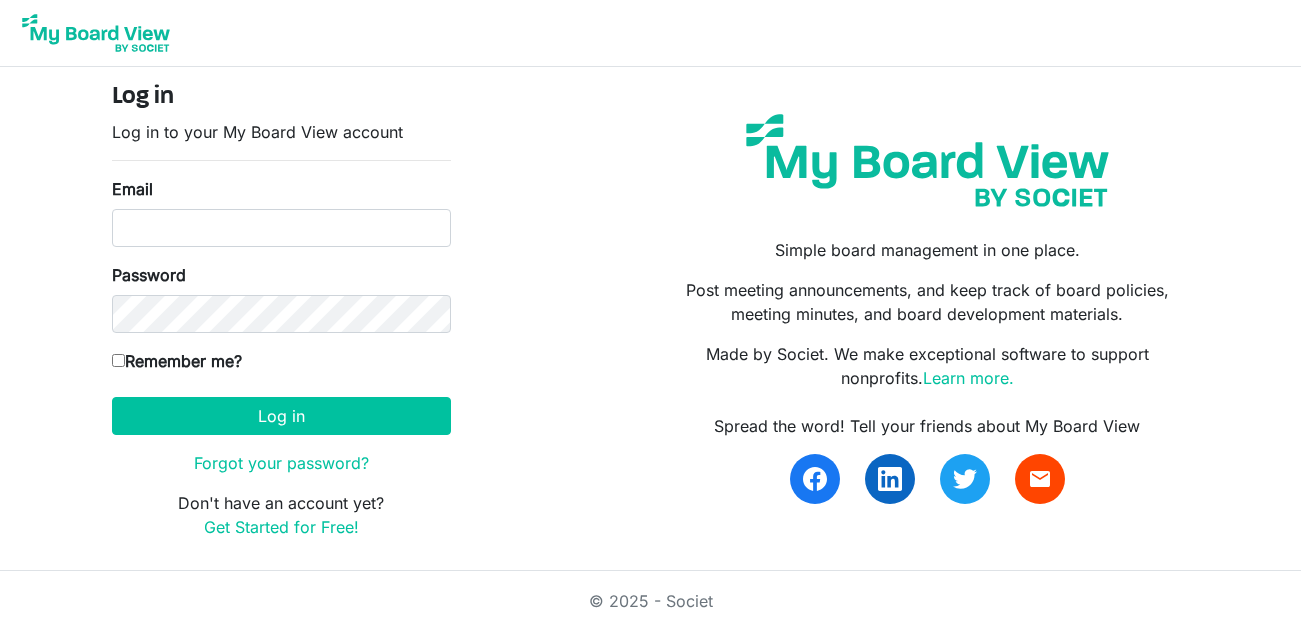 scroll, scrollTop: 0, scrollLeft: 0, axis: both 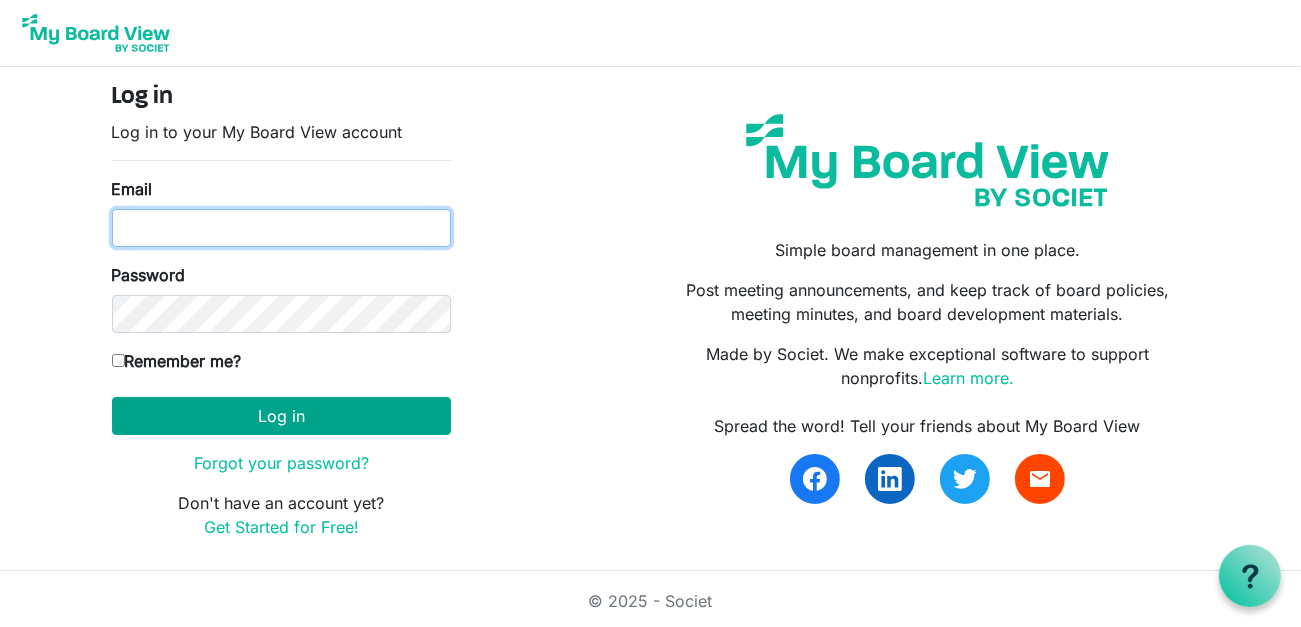 type on "smithb@adorers.org" 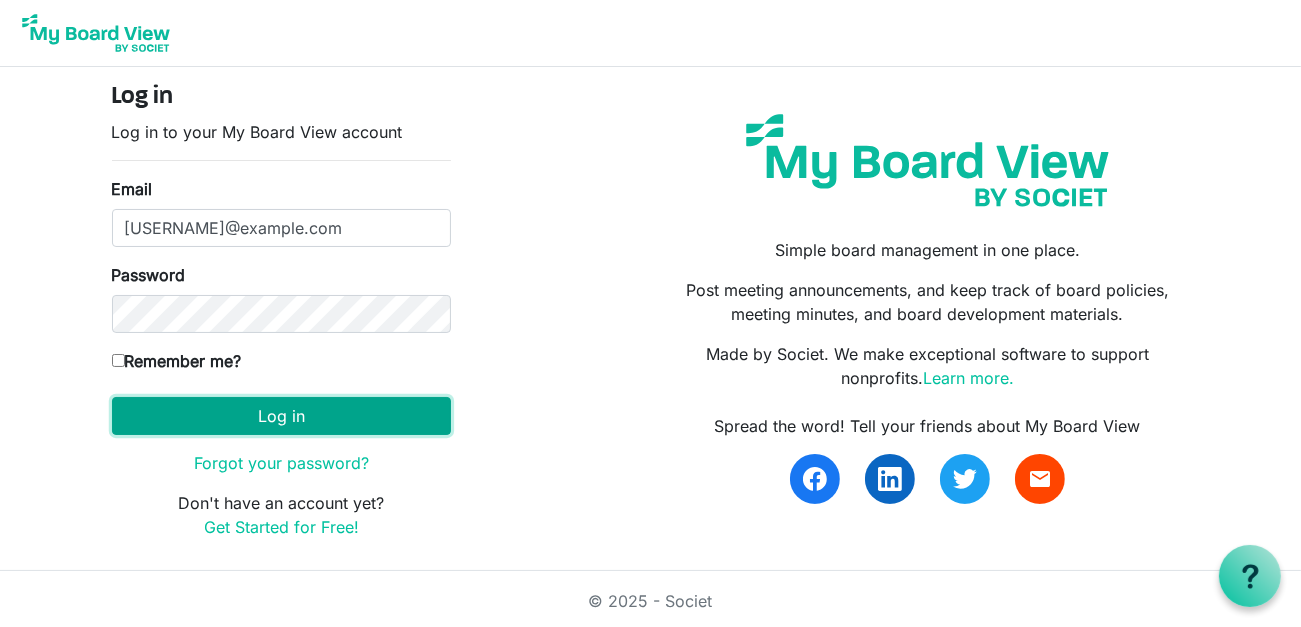 click on "Log in" at bounding box center (281, 416) 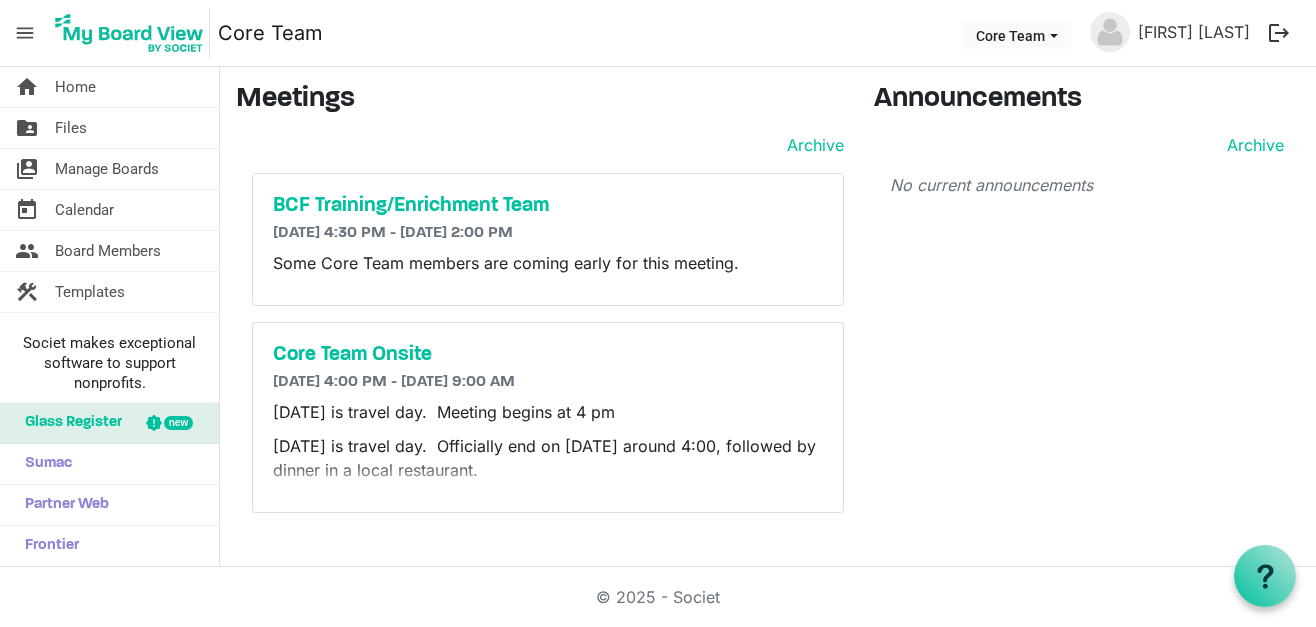 scroll, scrollTop: 0, scrollLeft: 0, axis: both 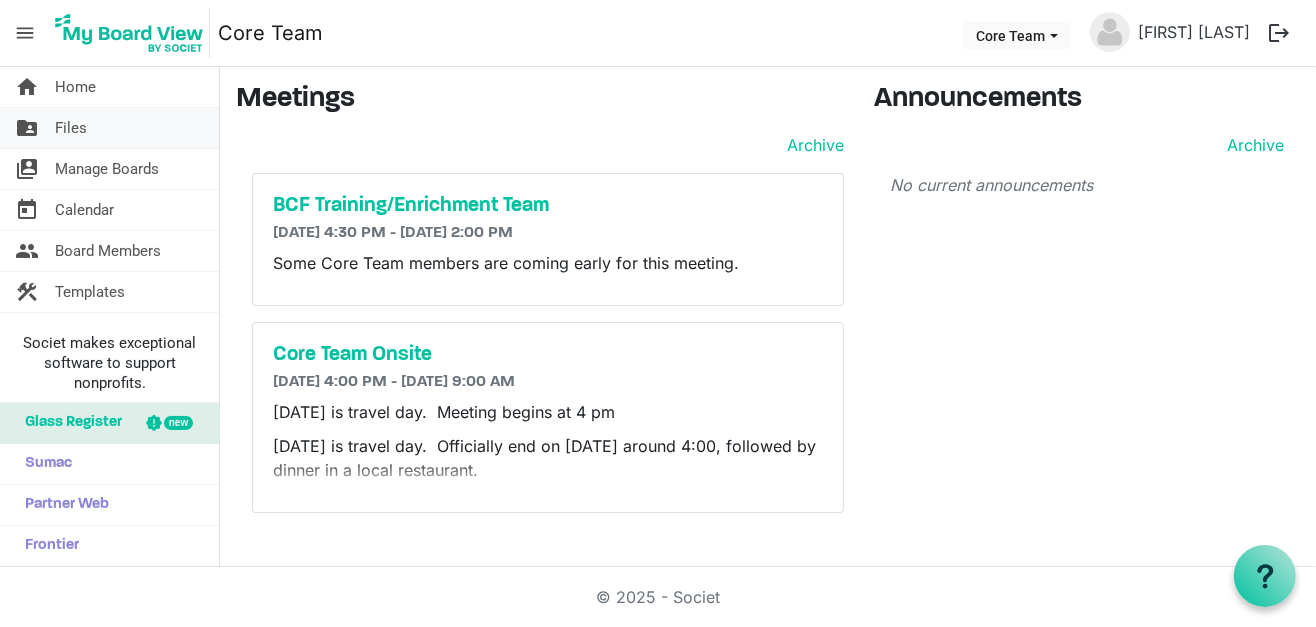 click on "Files" at bounding box center (71, 128) 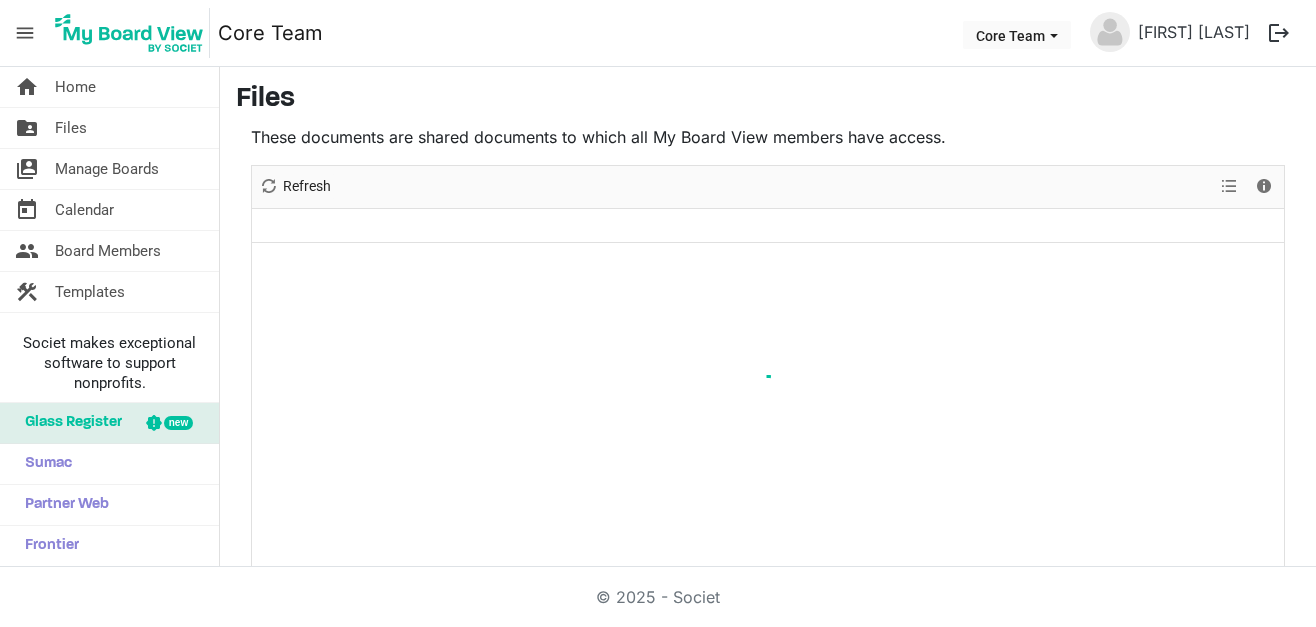 scroll, scrollTop: 0, scrollLeft: 0, axis: both 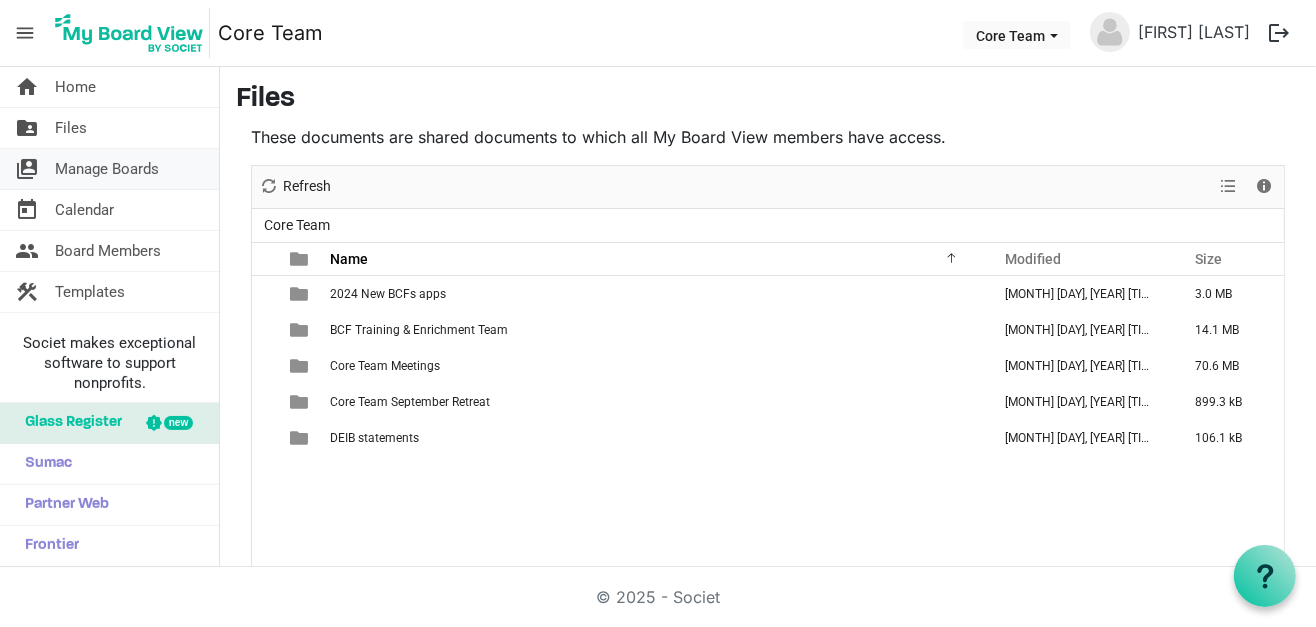 click on "Manage Boards" at bounding box center [107, 169] 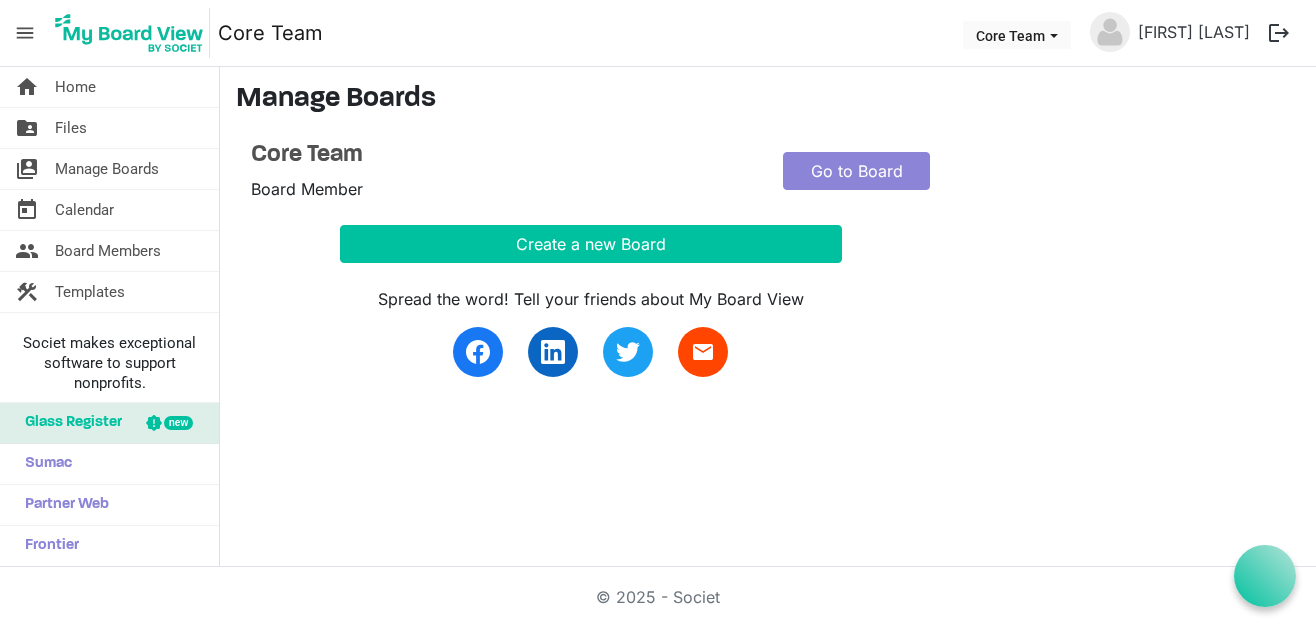 scroll, scrollTop: 0, scrollLeft: 0, axis: both 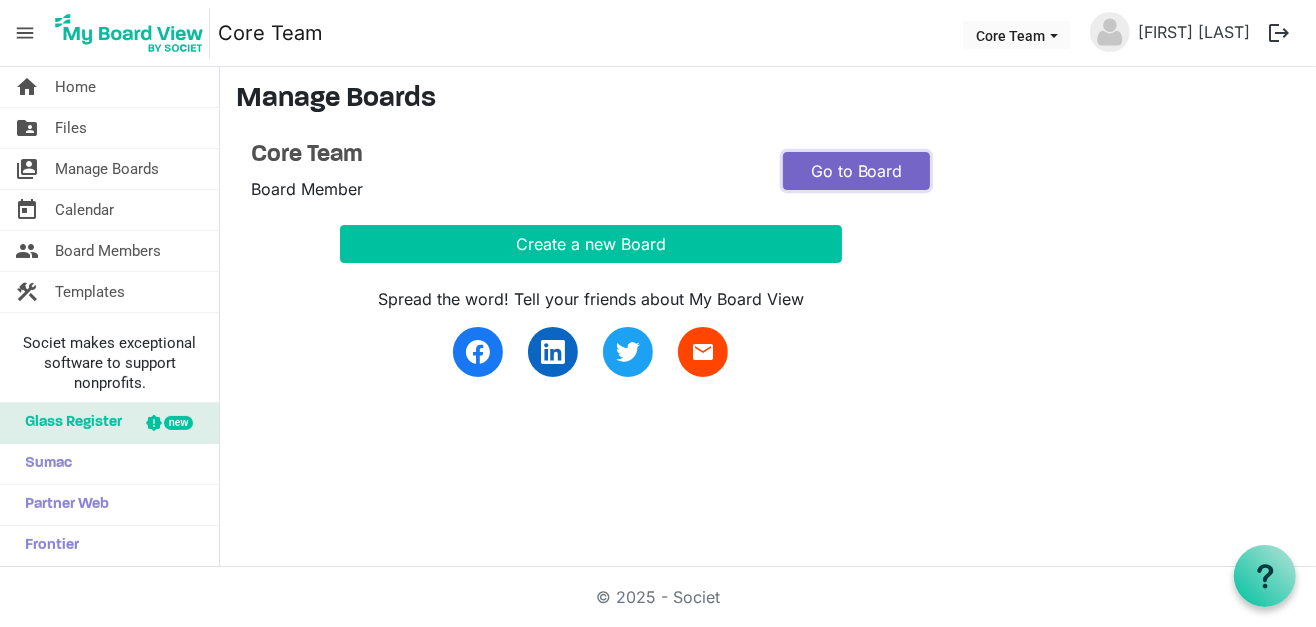 click on "Go to Board" at bounding box center (856, 171) 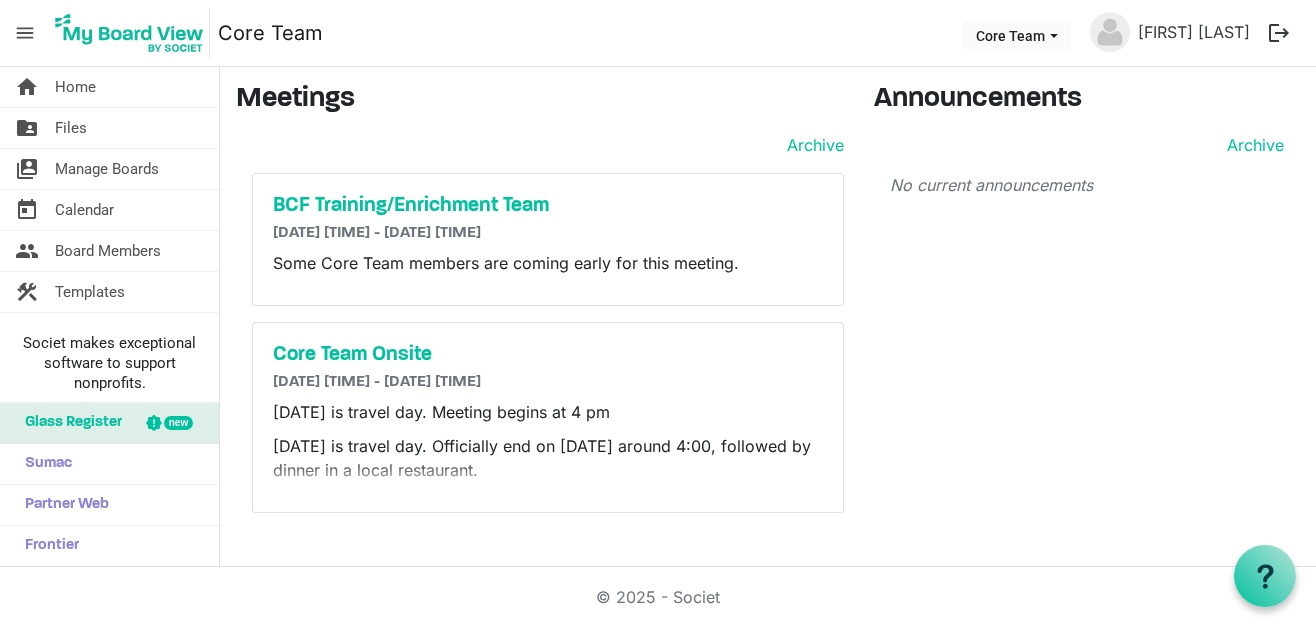 scroll, scrollTop: 0, scrollLeft: 0, axis: both 